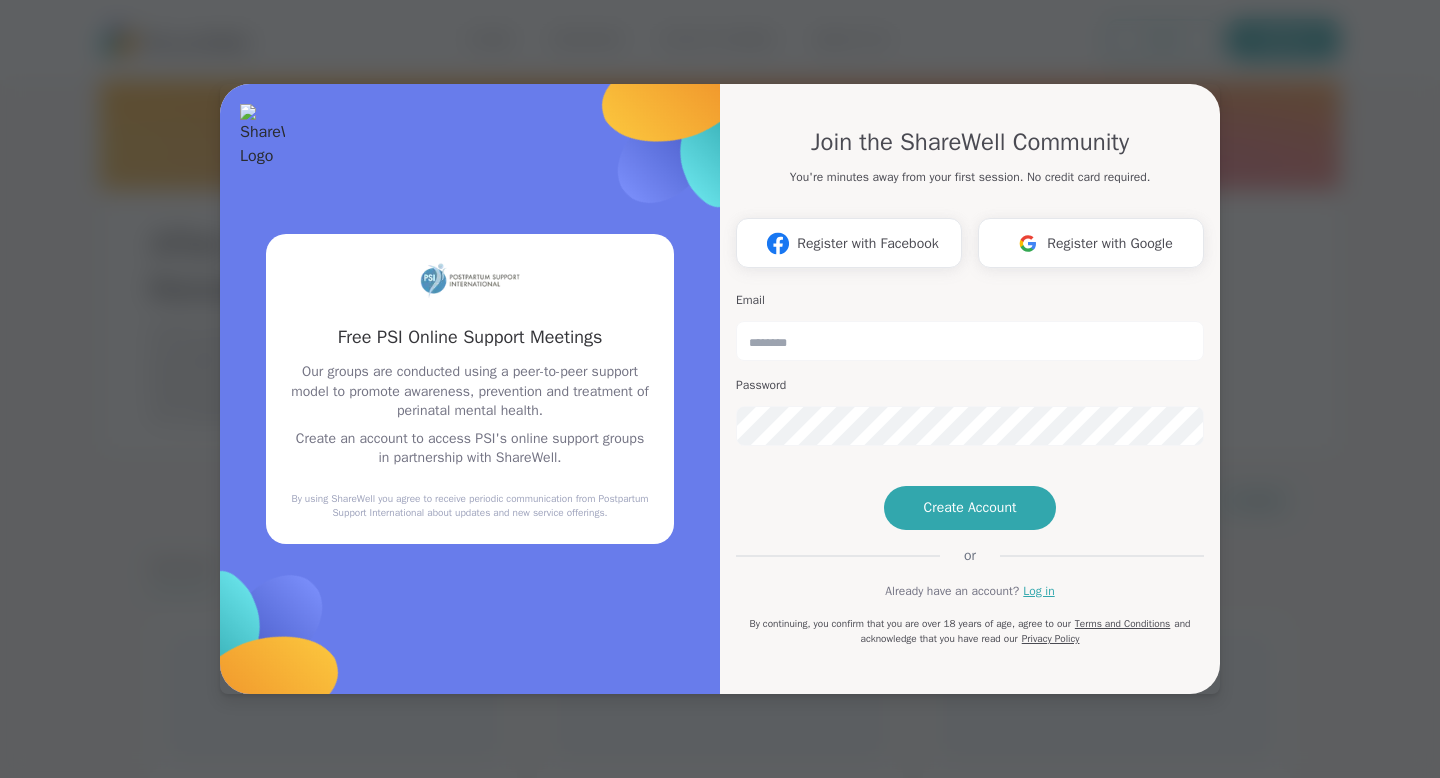 scroll, scrollTop: 0, scrollLeft: 0, axis: both 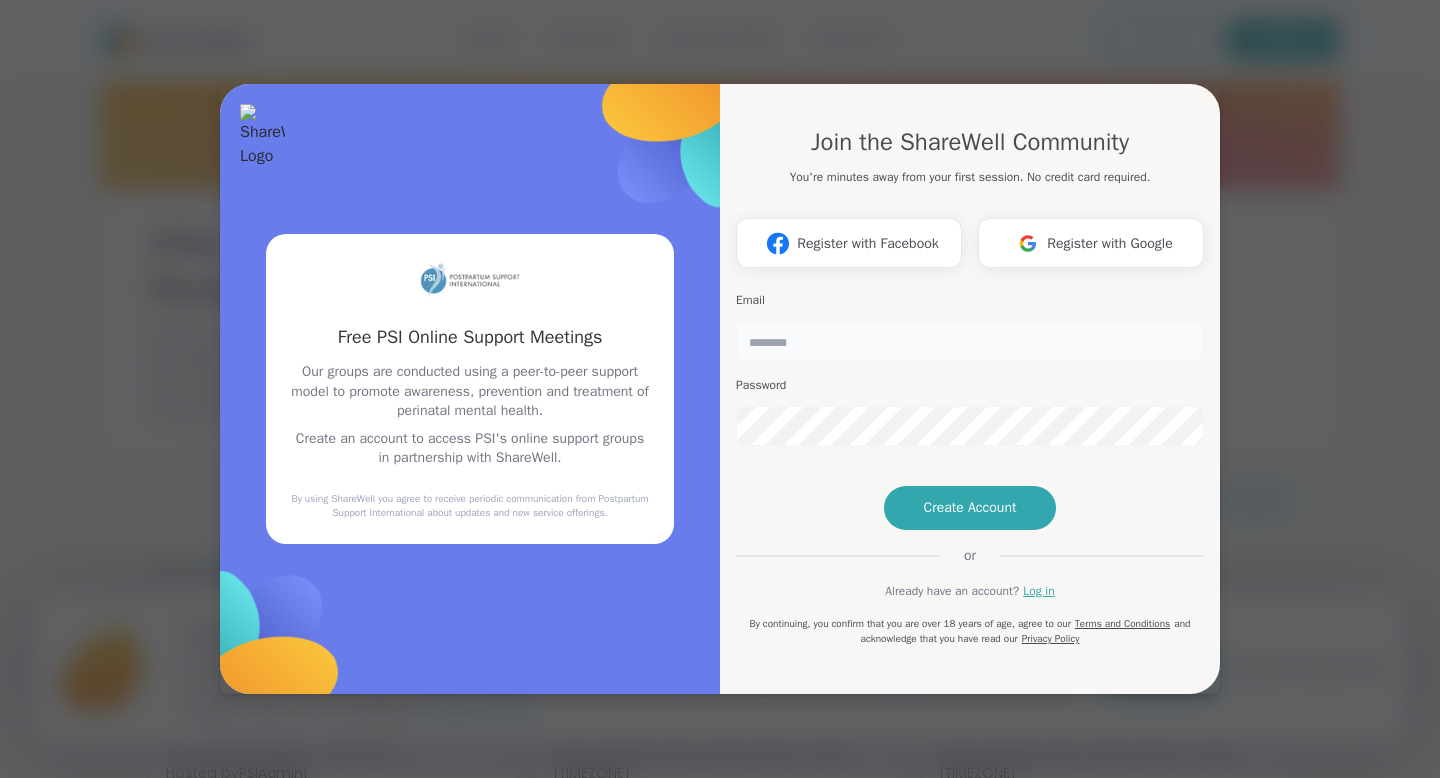 click at bounding box center (970, 341) 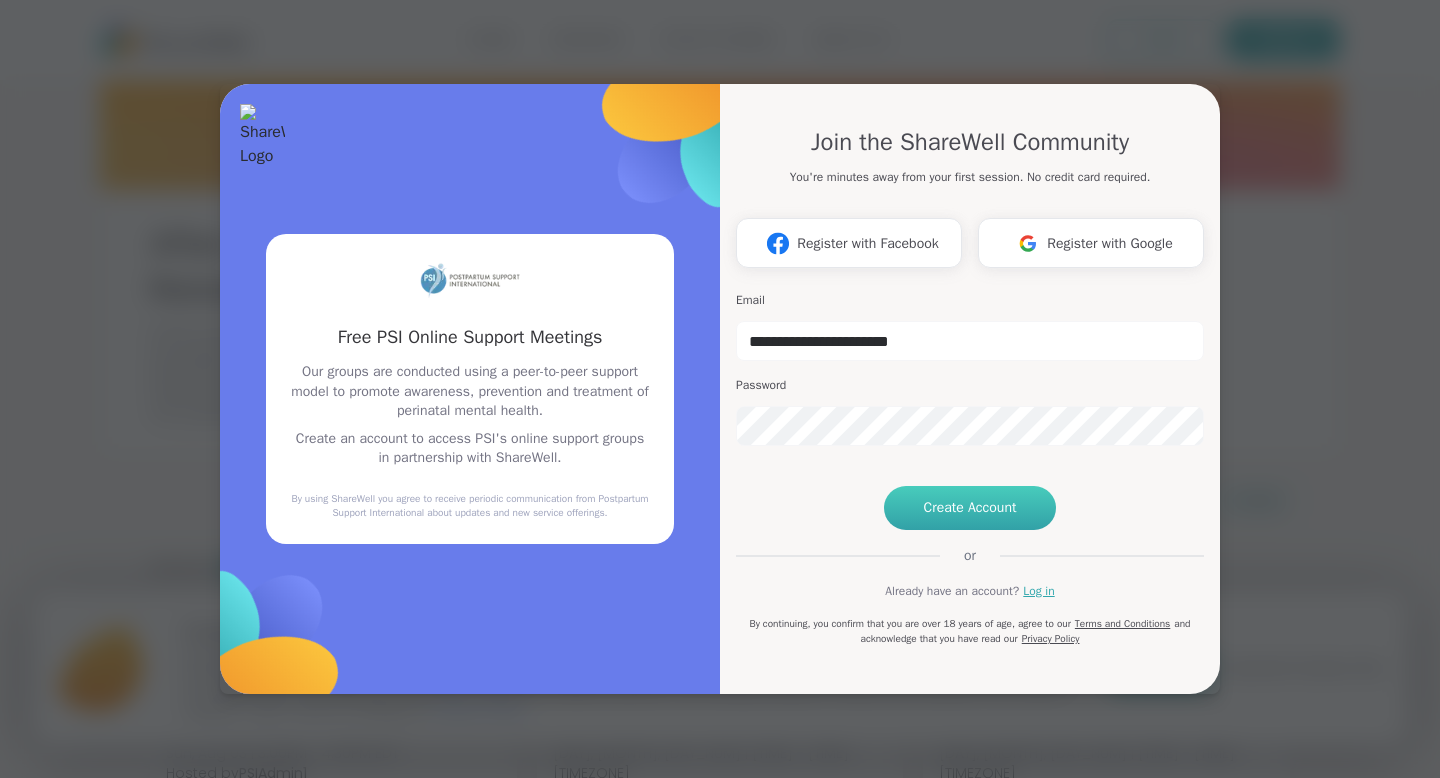 click on "Create Account" at bounding box center [970, 508] 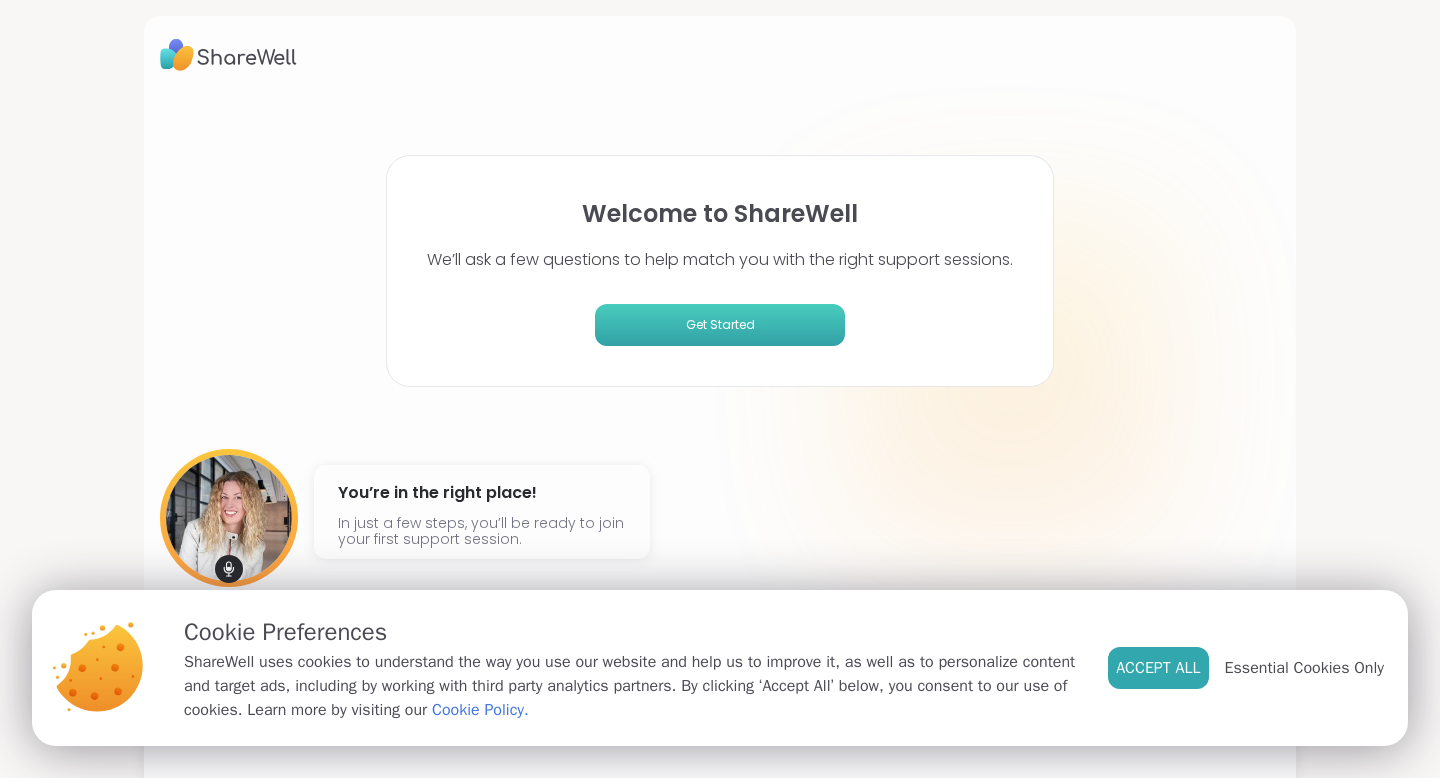 click on "Get Started" at bounding box center [720, 325] 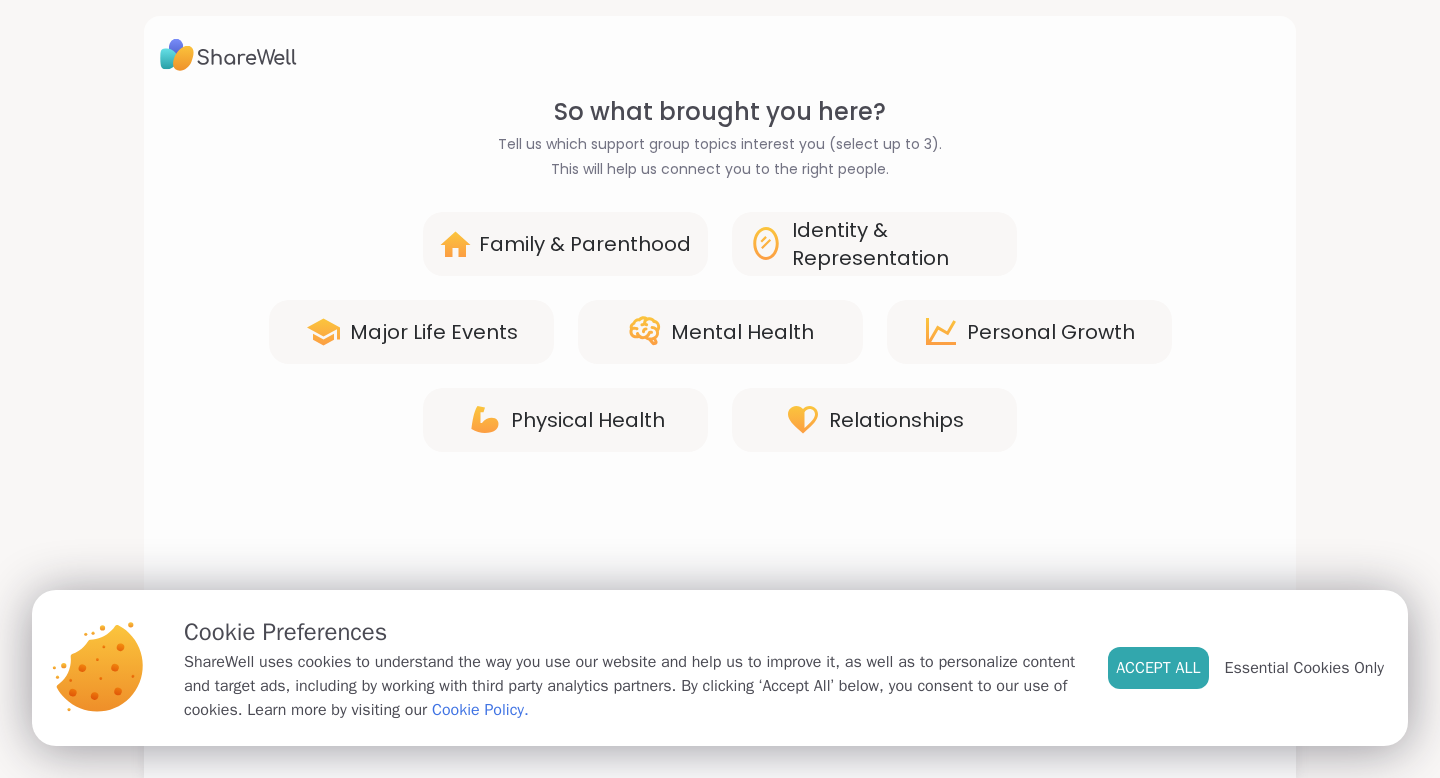 click on "Major Life Events" at bounding box center [434, 332] 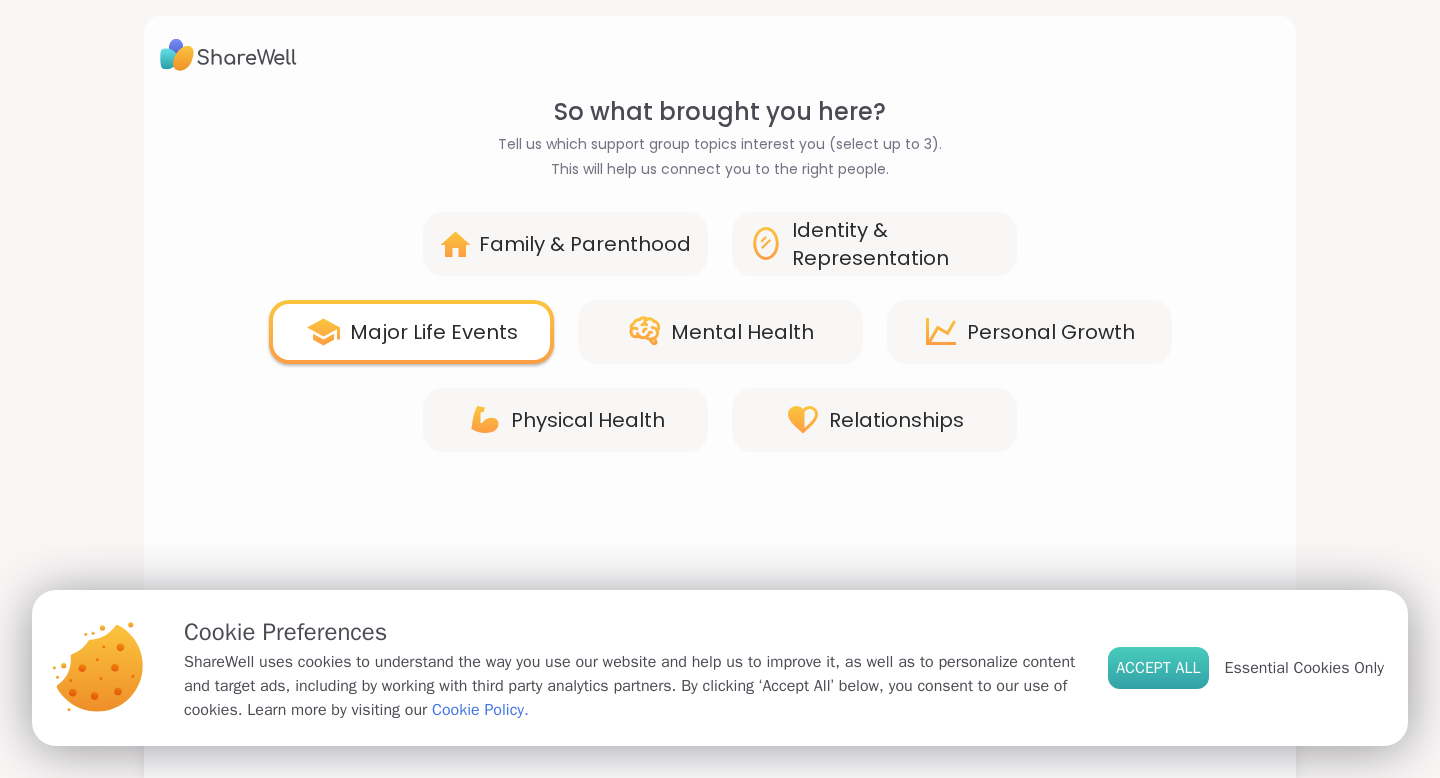click on "Accept All" at bounding box center [1158, 668] 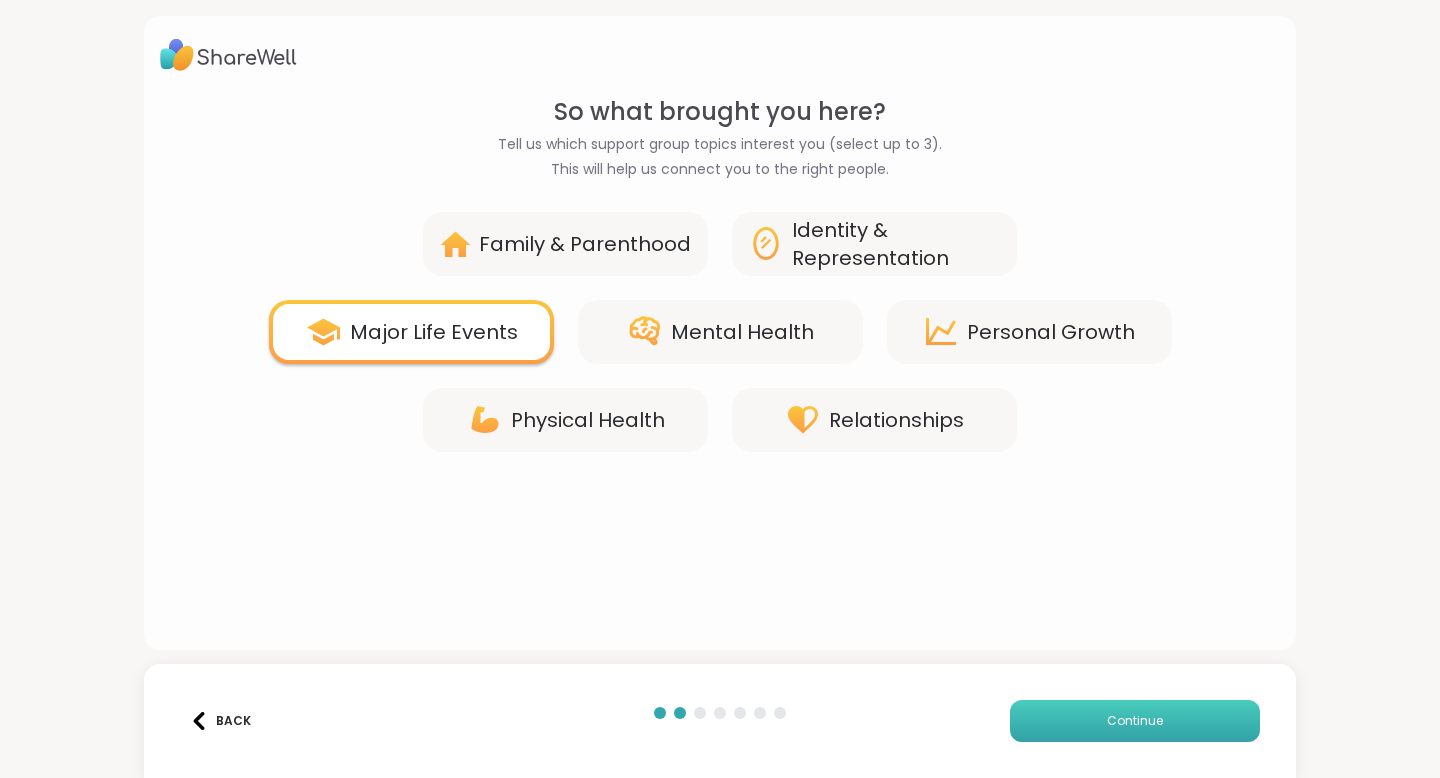 click on "Continue" at bounding box center (1135, 721) 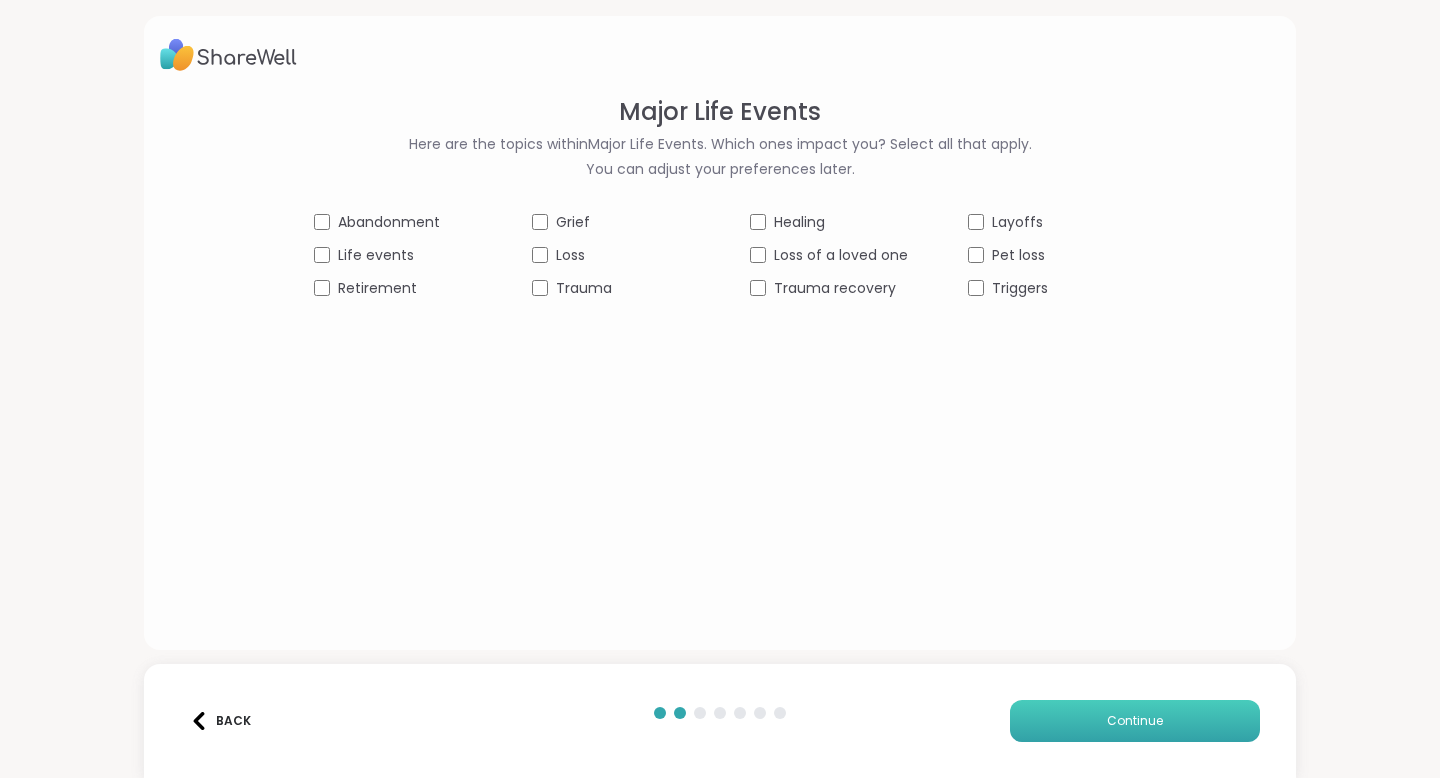 click on "Continue" at bounding box center [1135, 721] 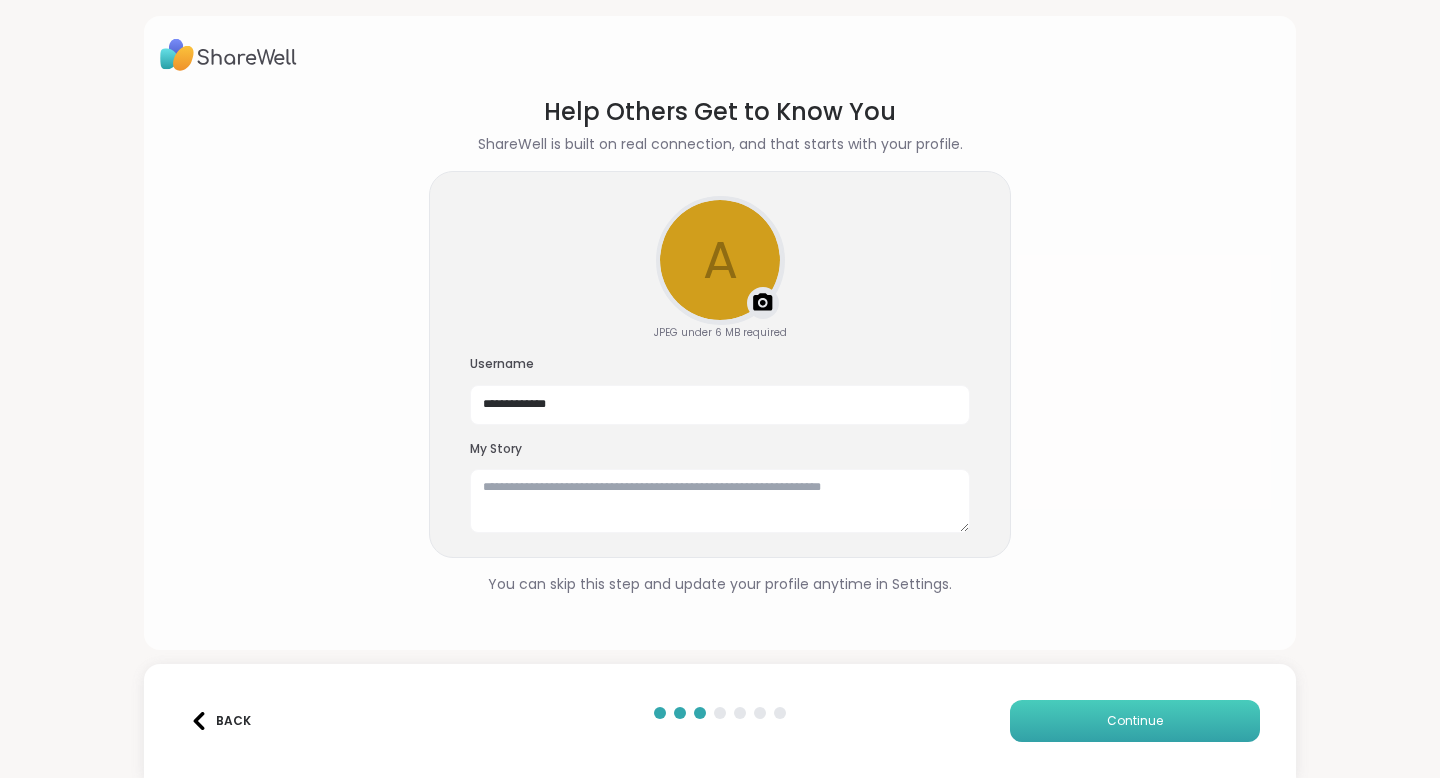 click on "Continue" at bounding box center [1135, 721] 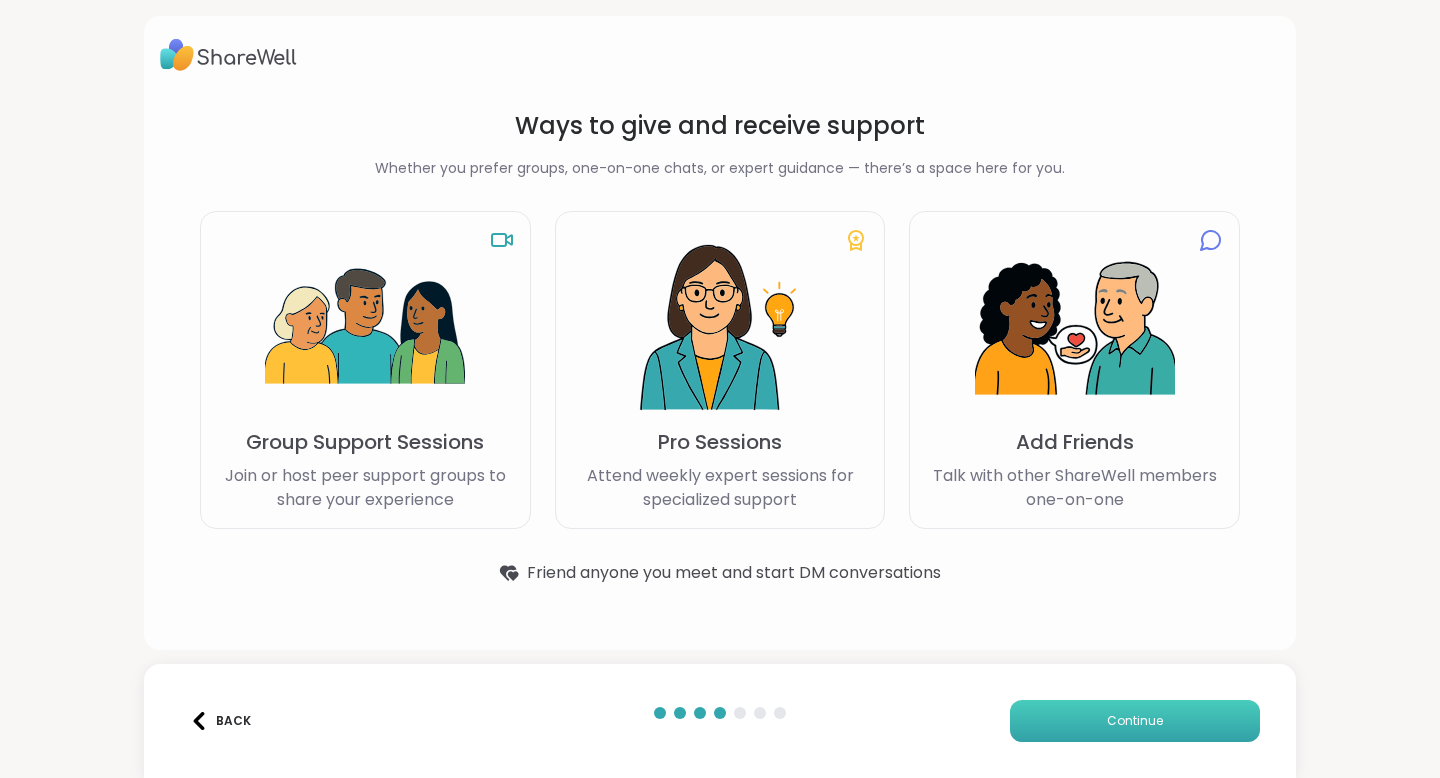 click on "Continue" at bounding box center (1135, 721) 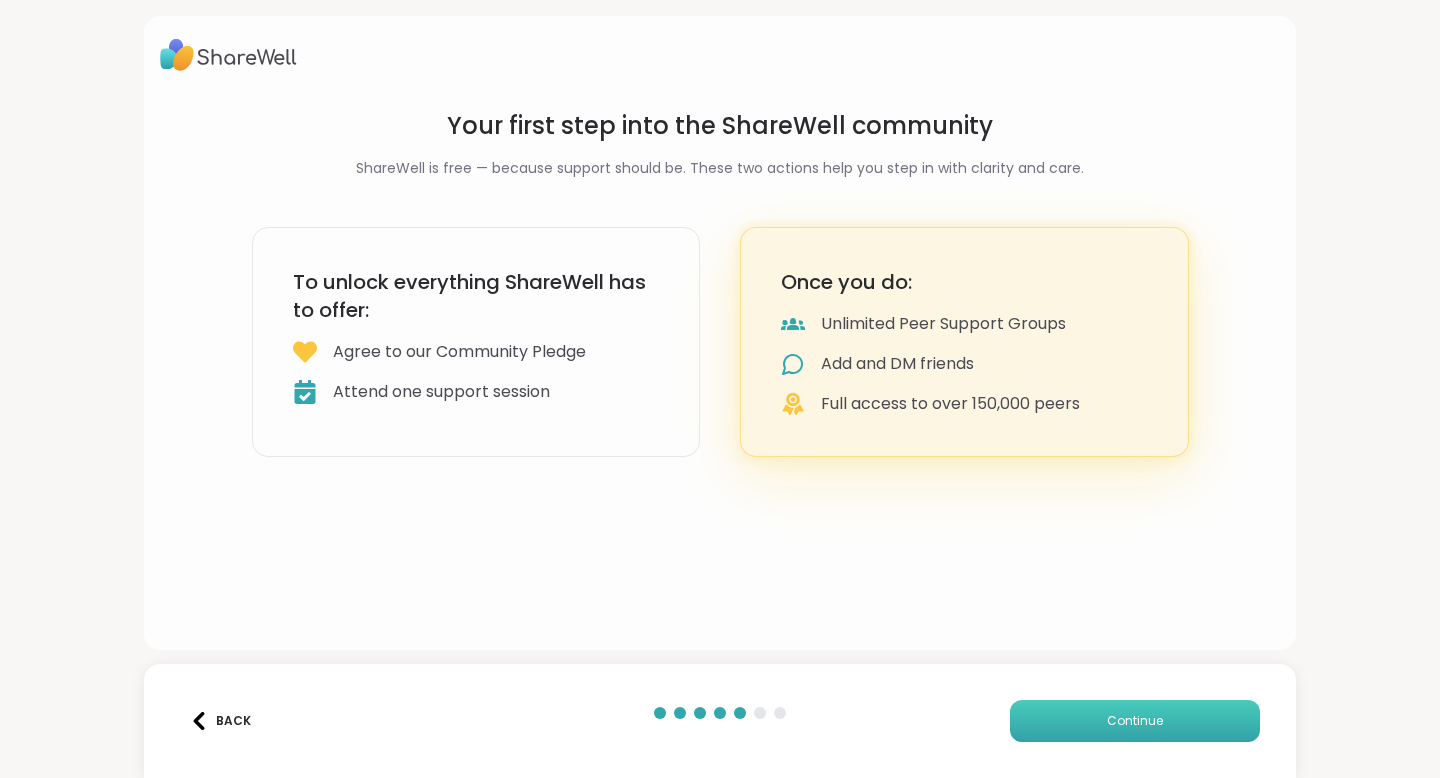 click on "Continue" at bounding box center [1135, 721] 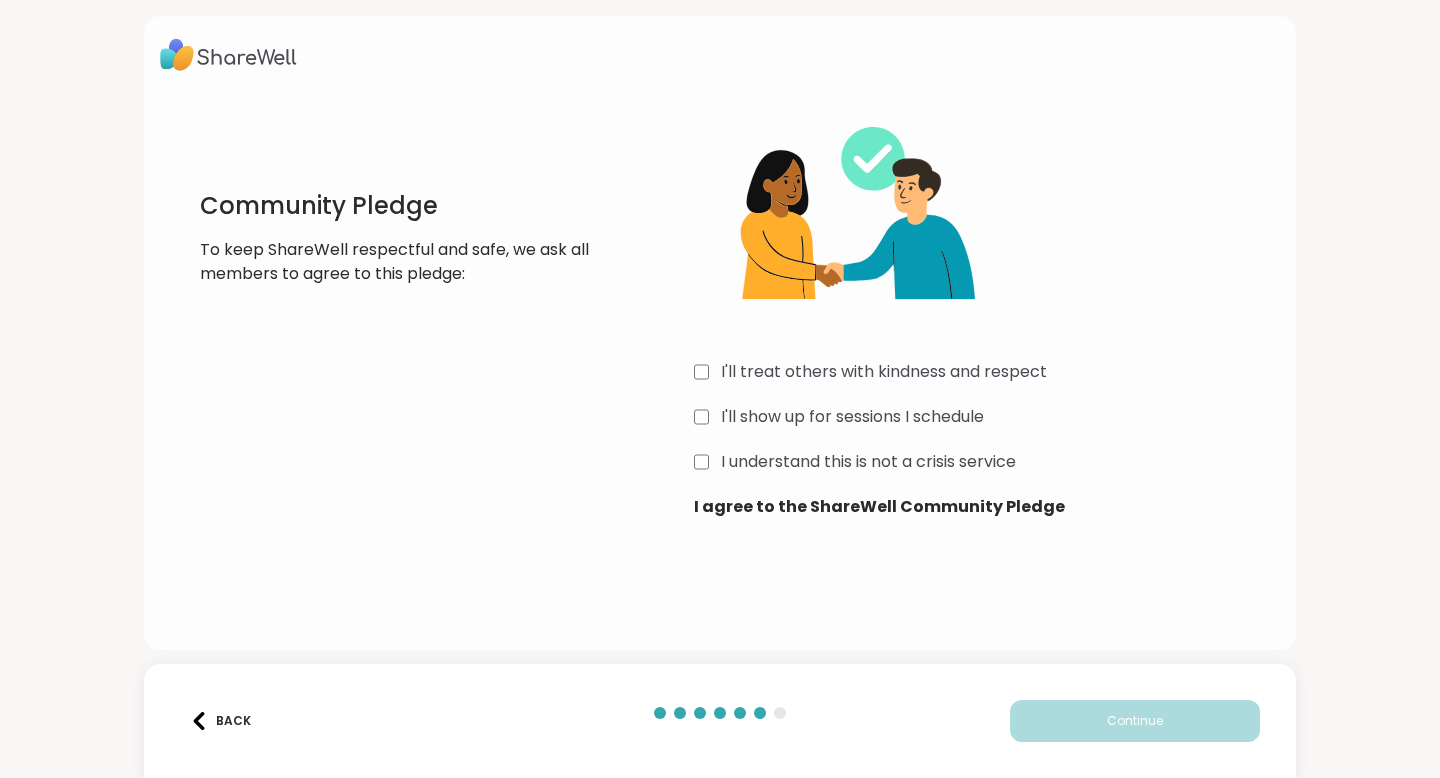 click on "I'll treat others with kindness and respect" at bounding box center (884, 372) 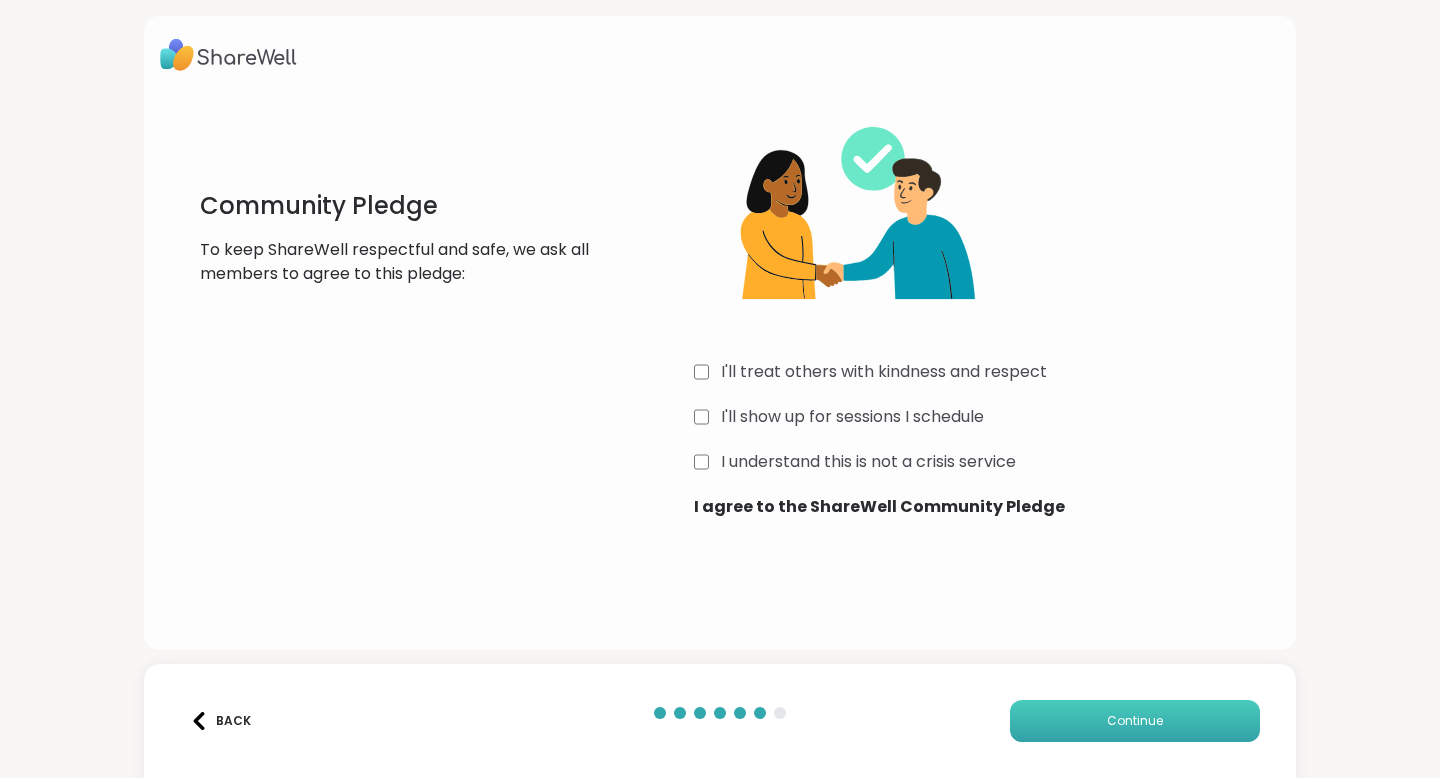 click on "Continue" at bounding box center [1135, 721] 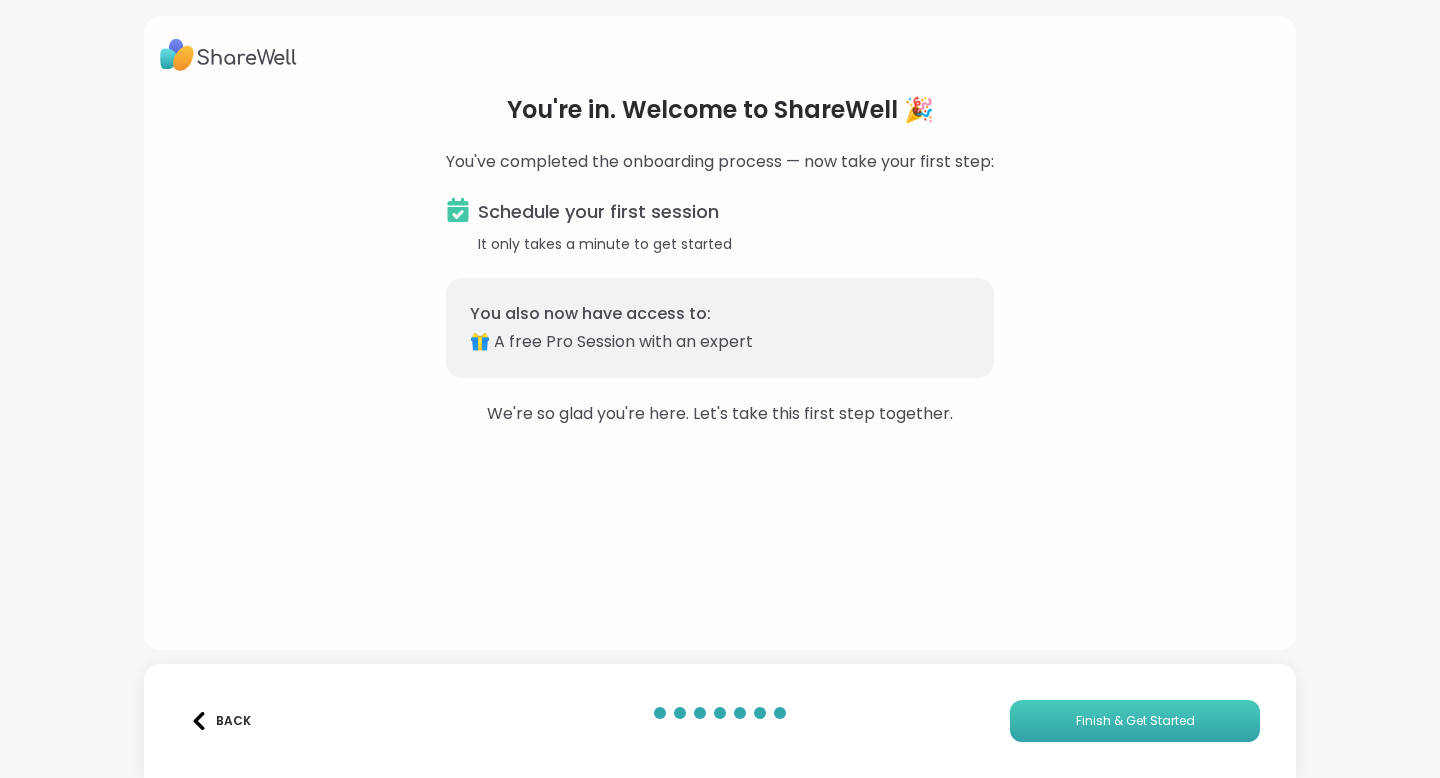 click on "Finish & Get Started" at bounding box center (1135, 721) 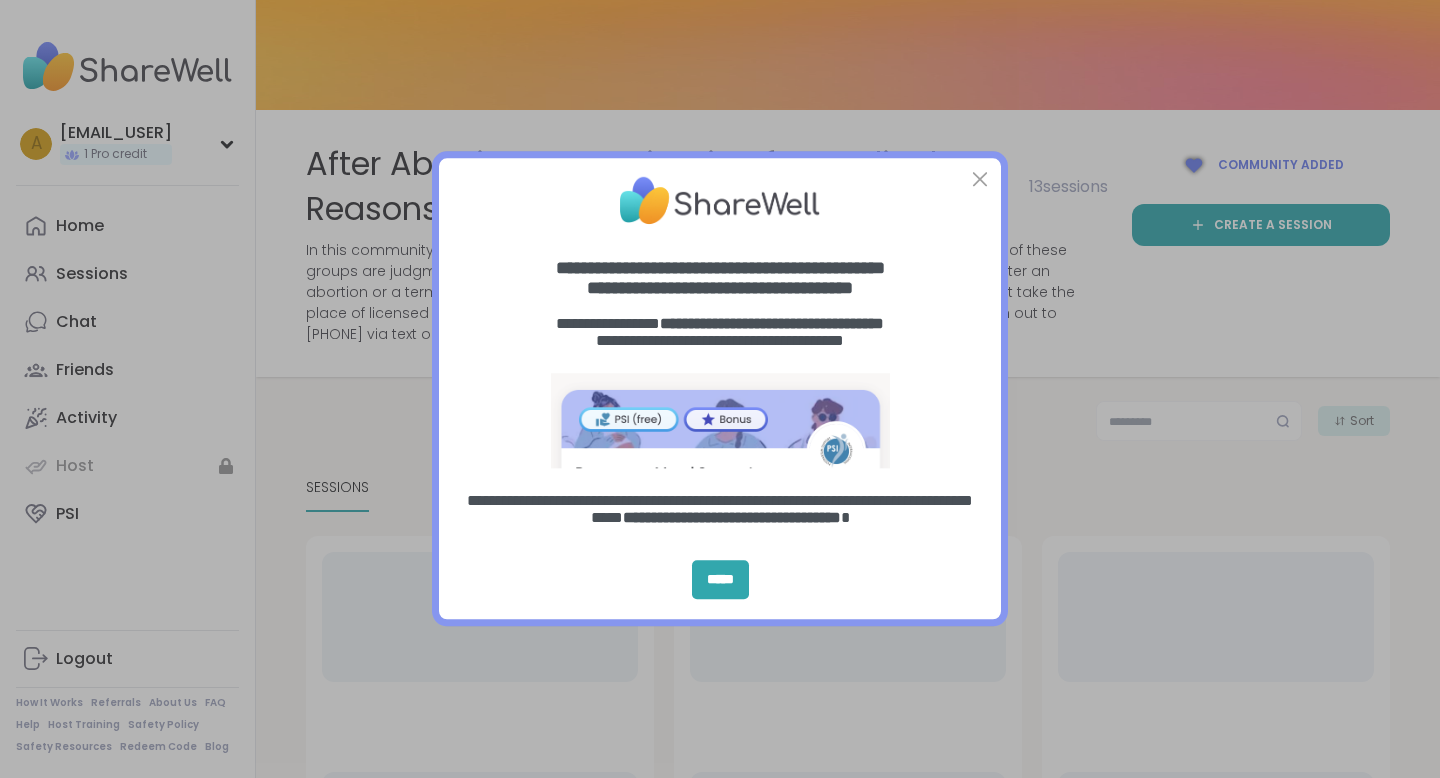 scroll, scrollTop: 0, scrollLeft: 0, axis: both 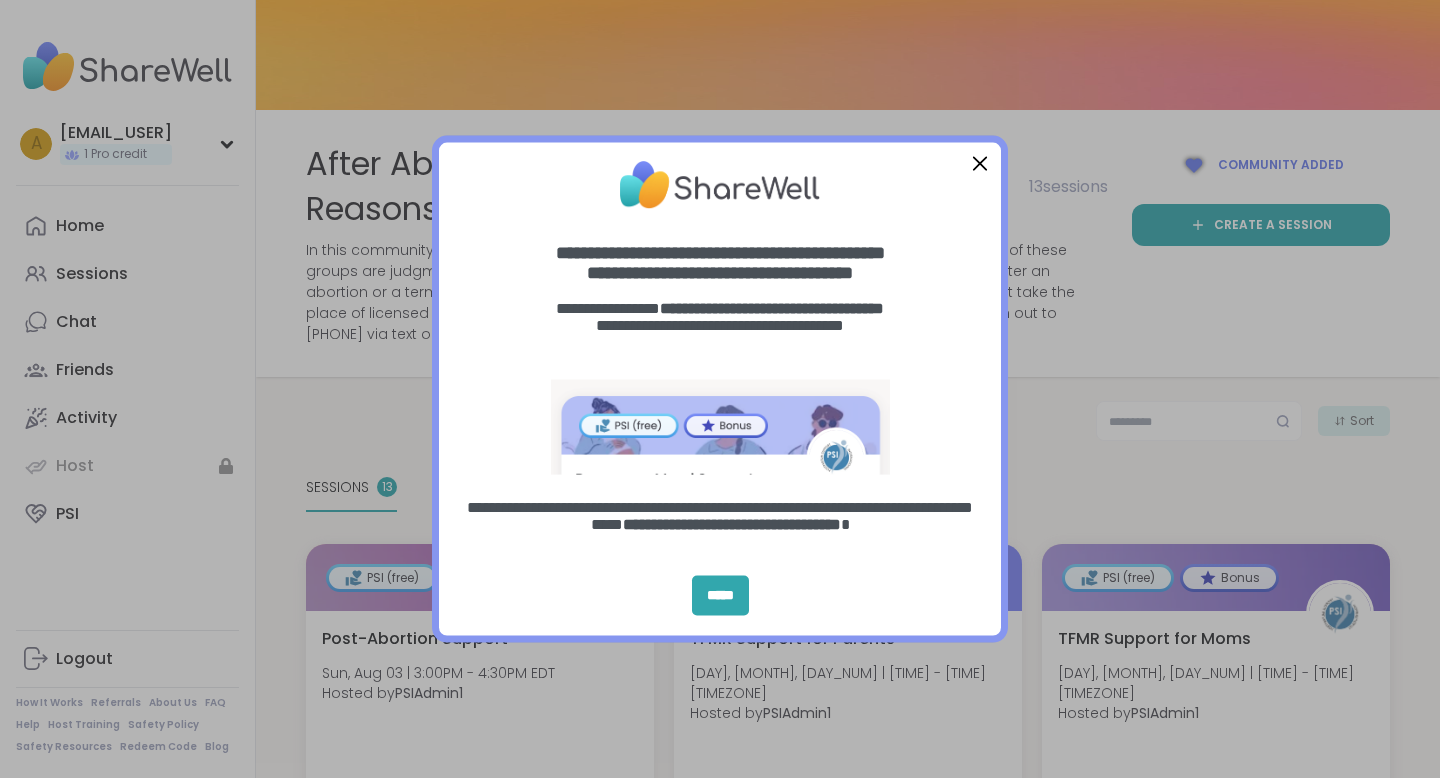 click at bounding box center (980, 163) 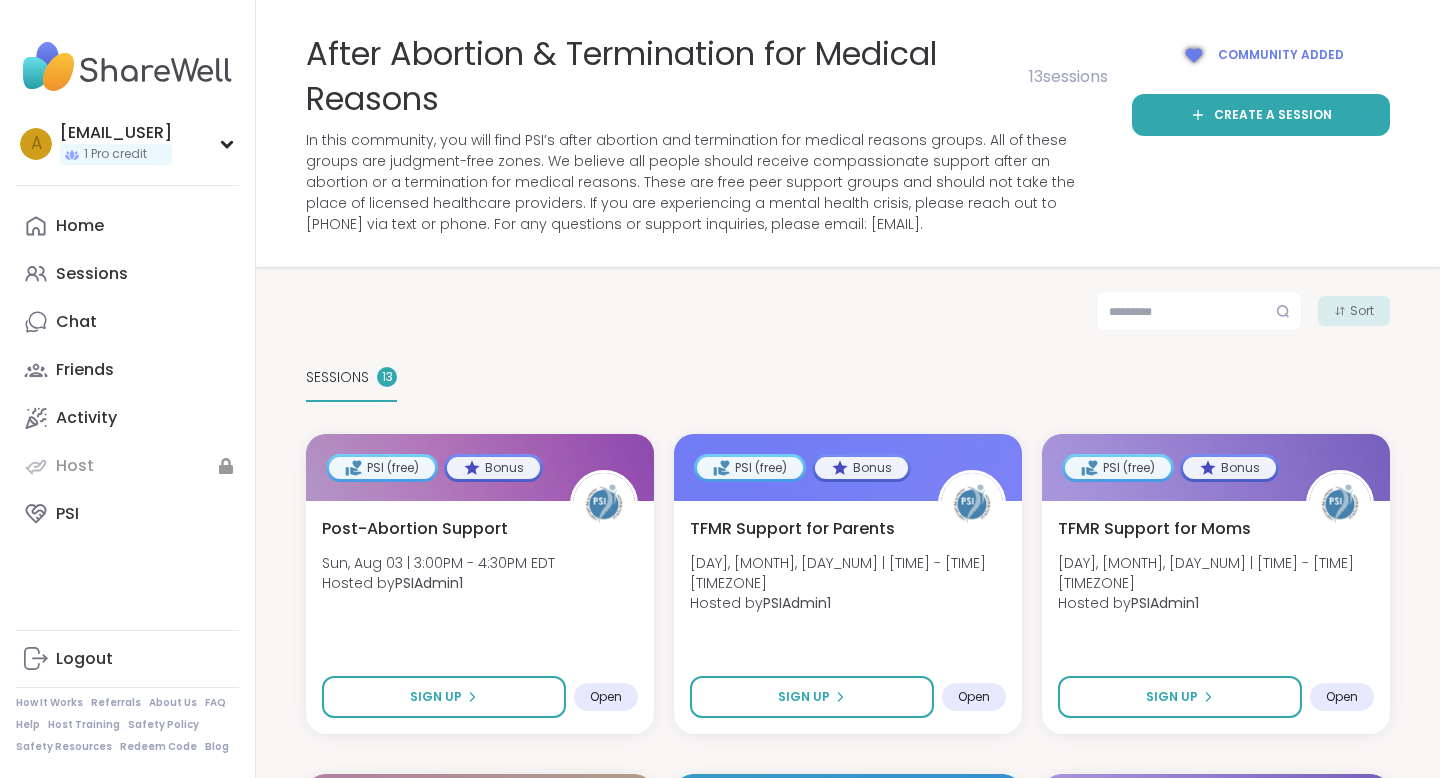 scroll, scrollTop: 113, scrollLeft: 0, axis: vertical 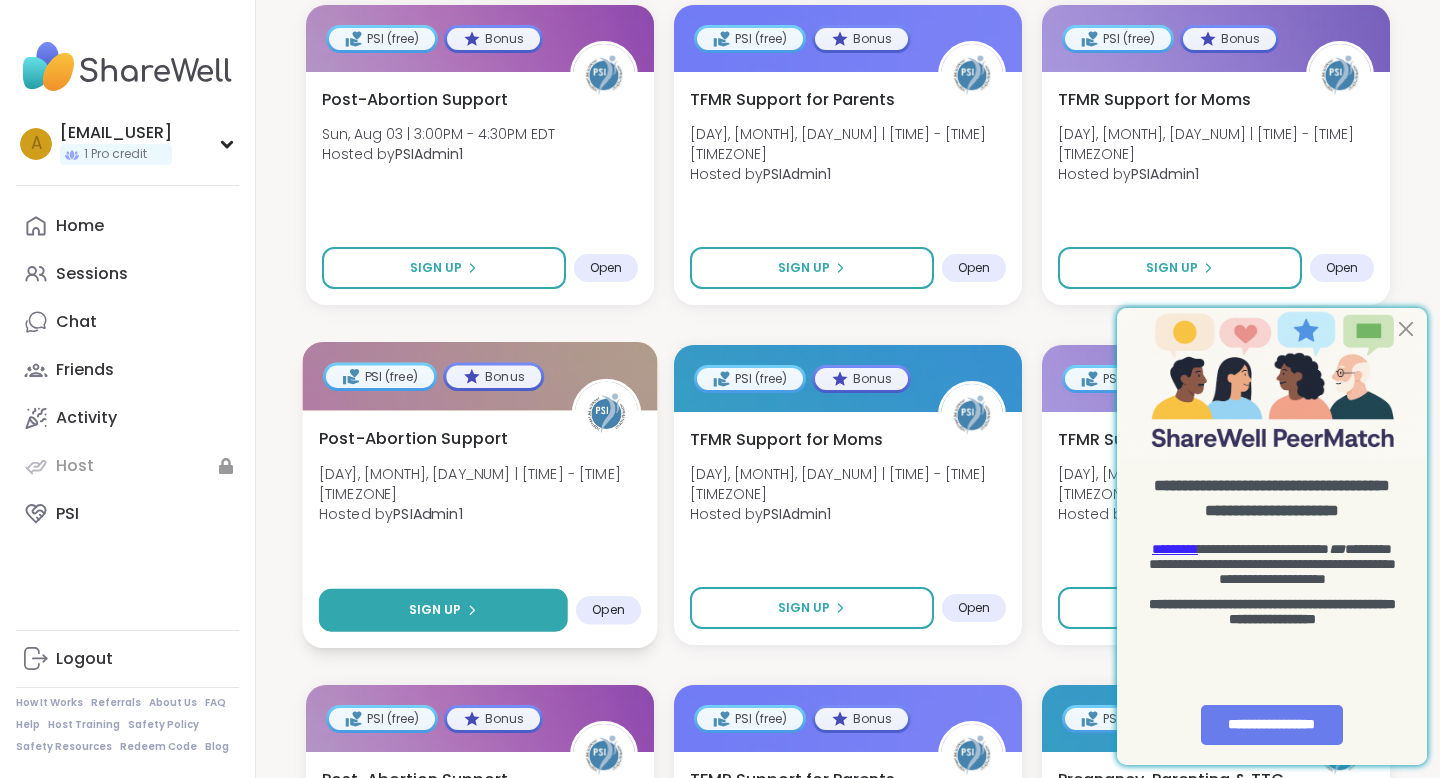 click on "Sign Up" at bounding box center (443, 609) 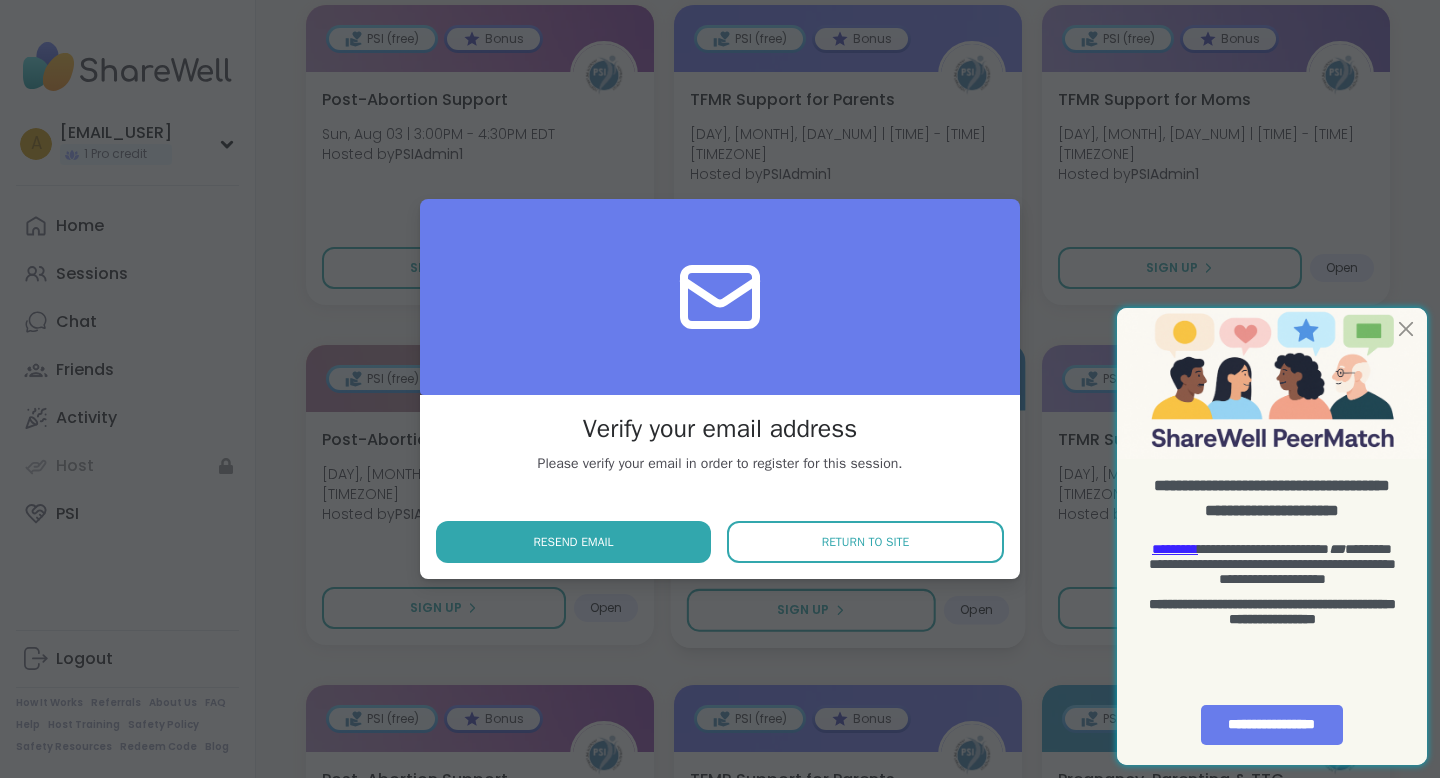 click on "Return to site" at bounding box center [865, 542] 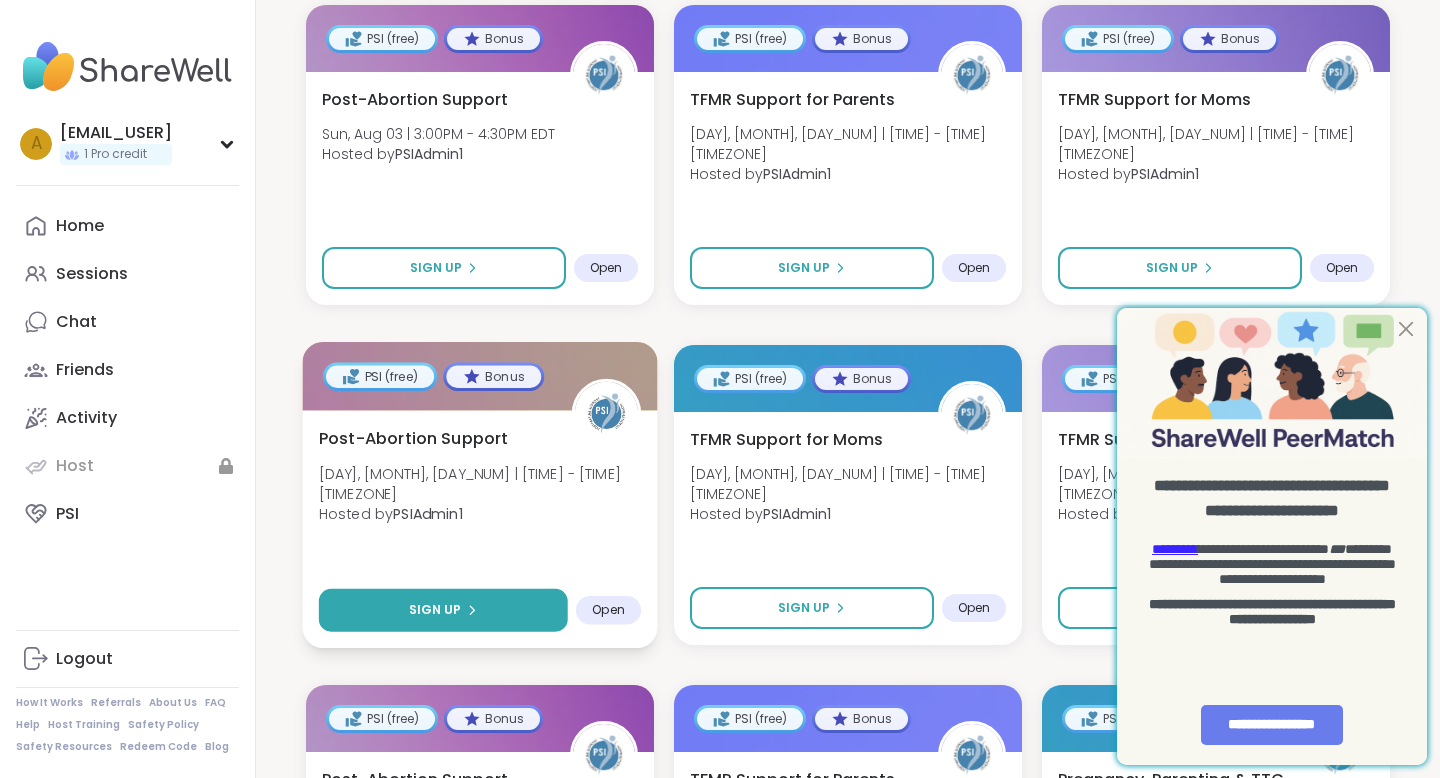click 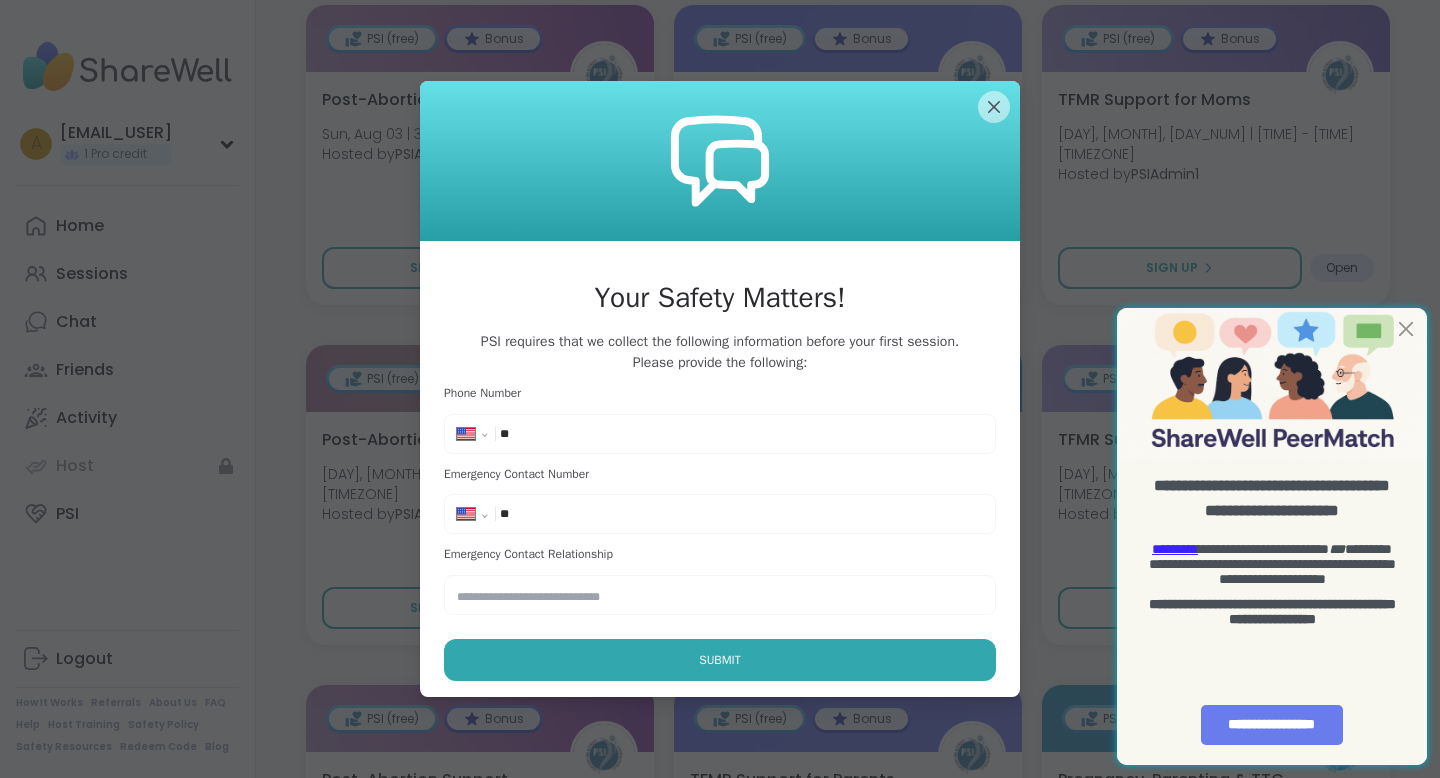 click on "**" at bounding box center (560, 434) 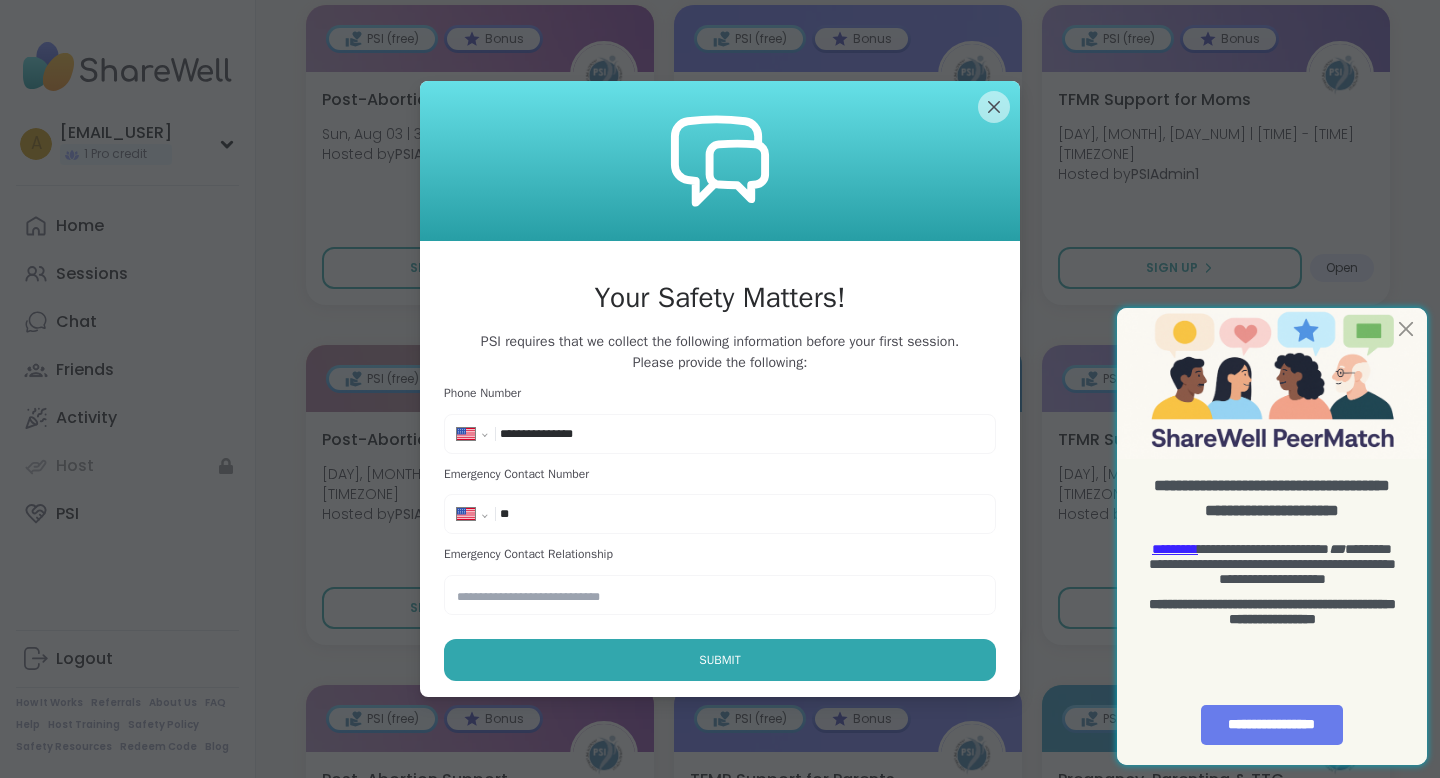 type on "**********" 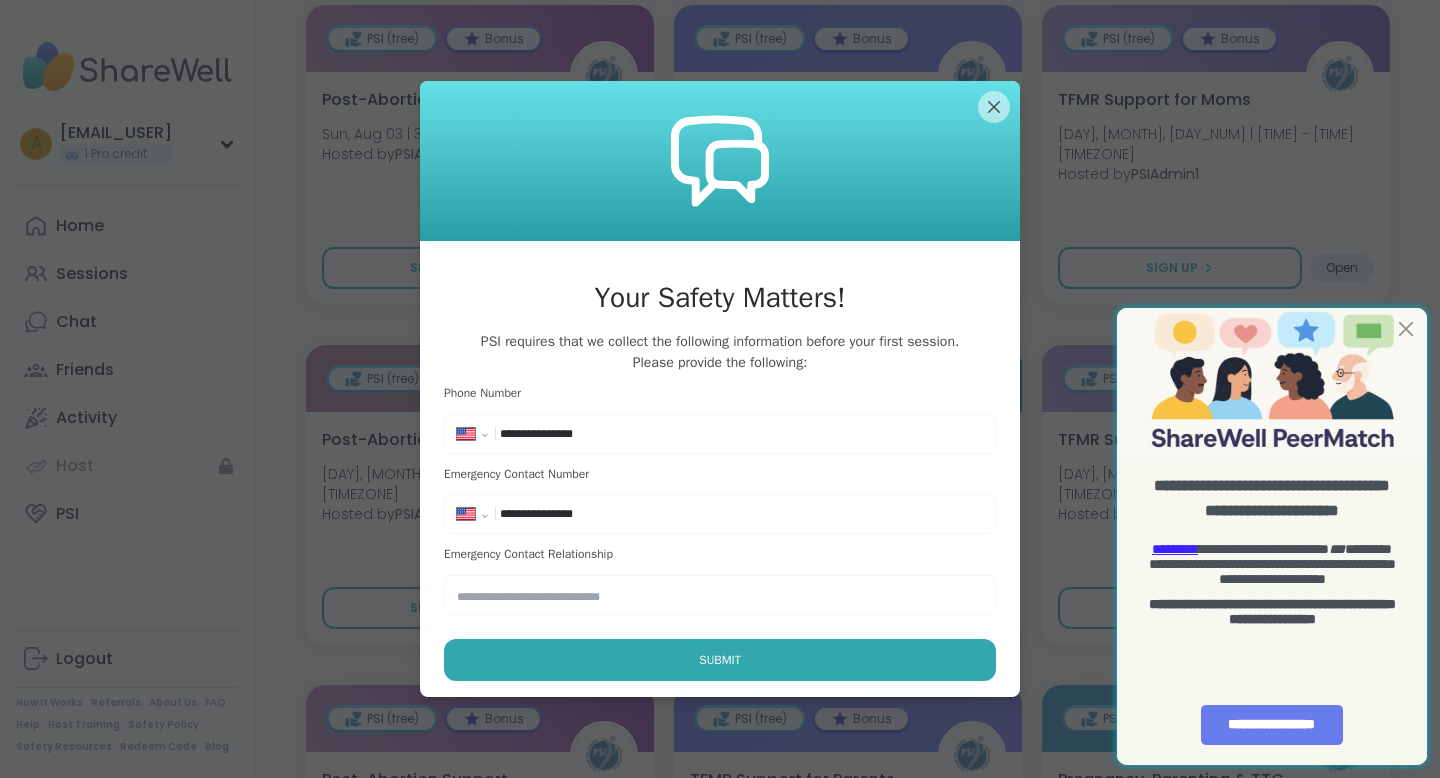 type on "**********" 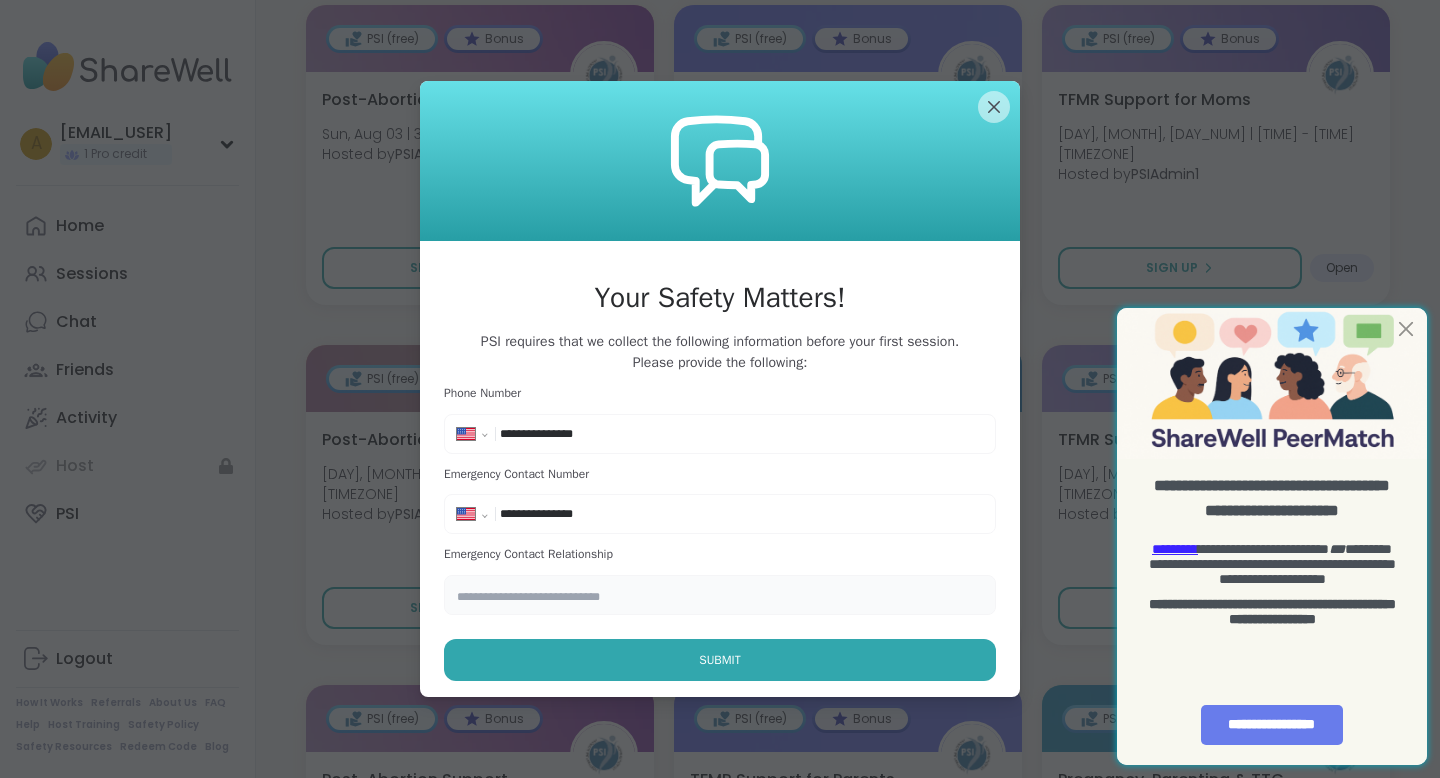 click at bounding box center [720, 595] 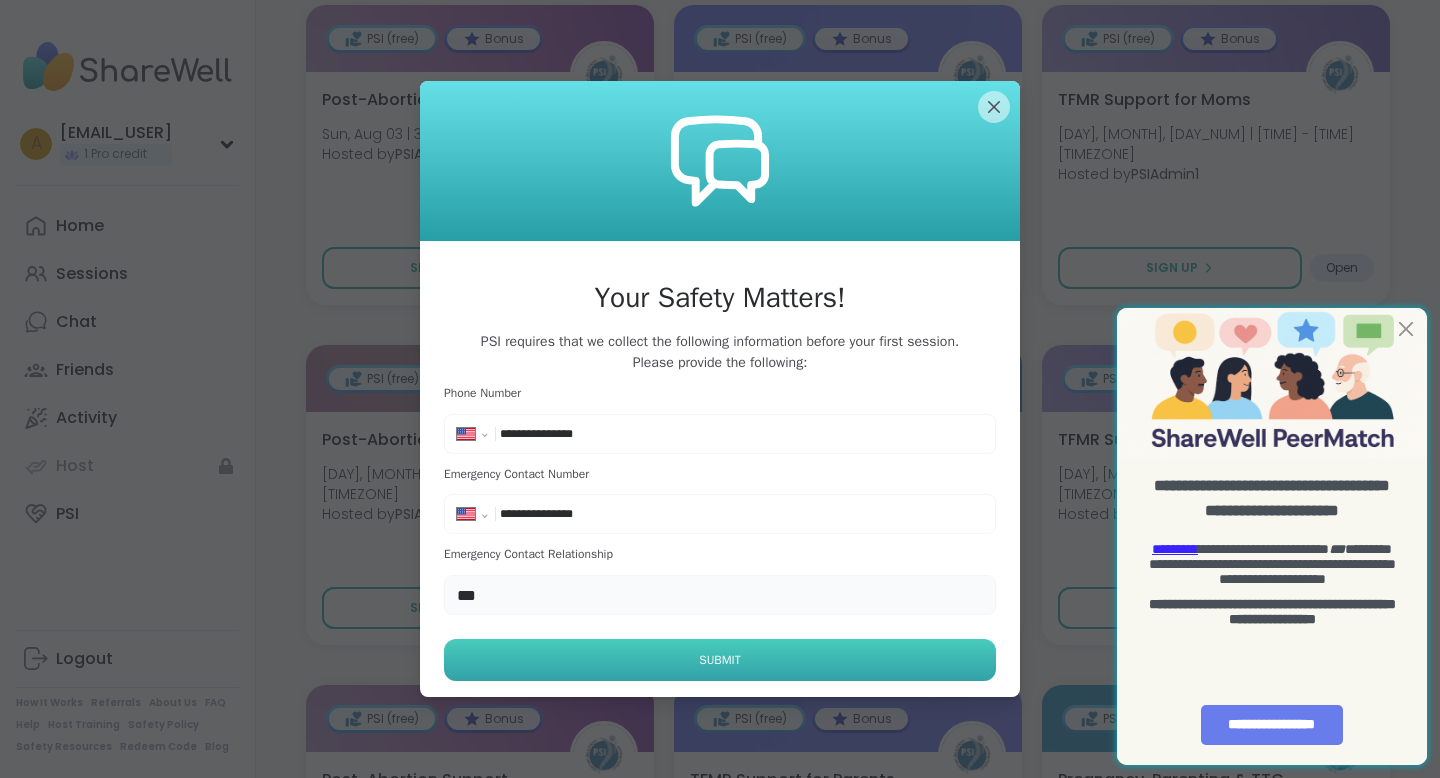 type on "***" 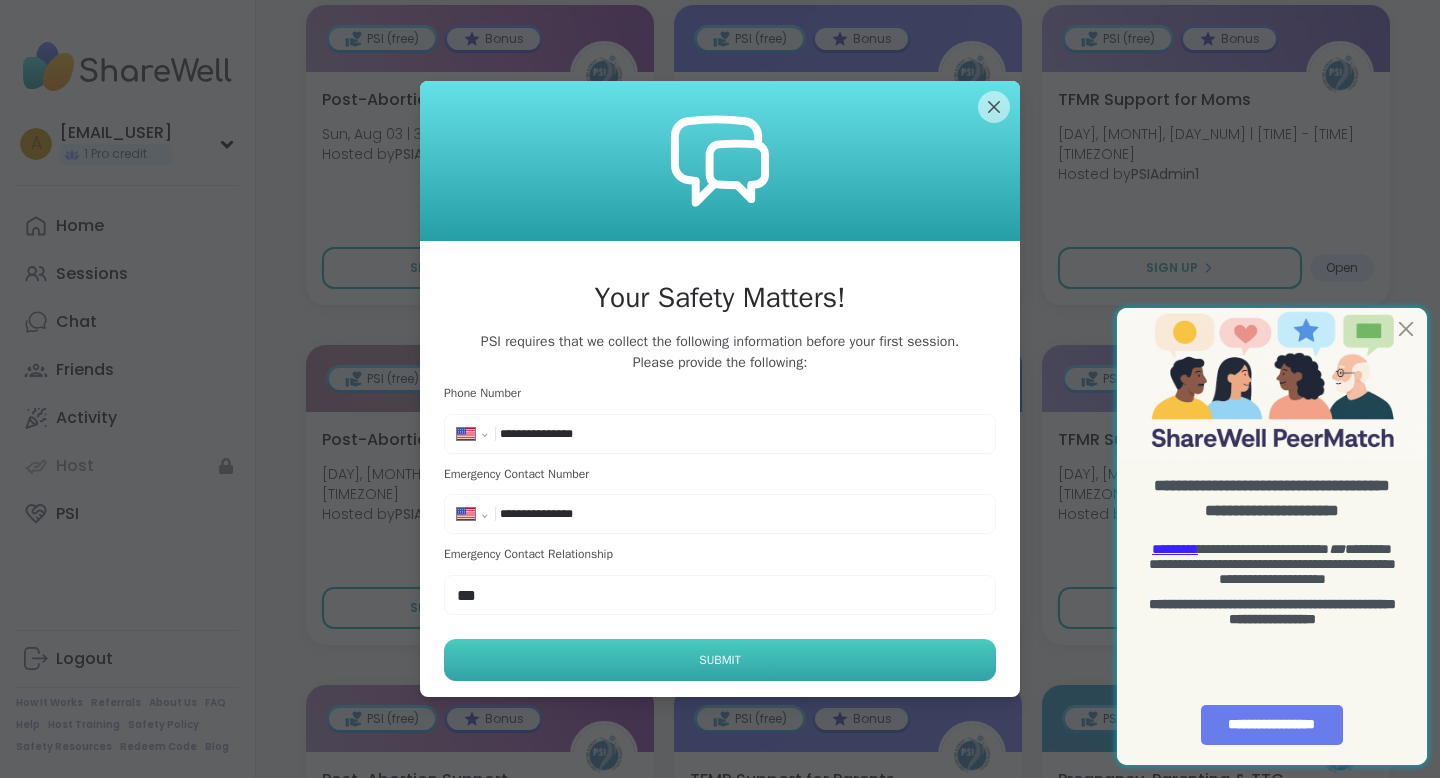 click on "Submit" at bounding box center [719, 660] 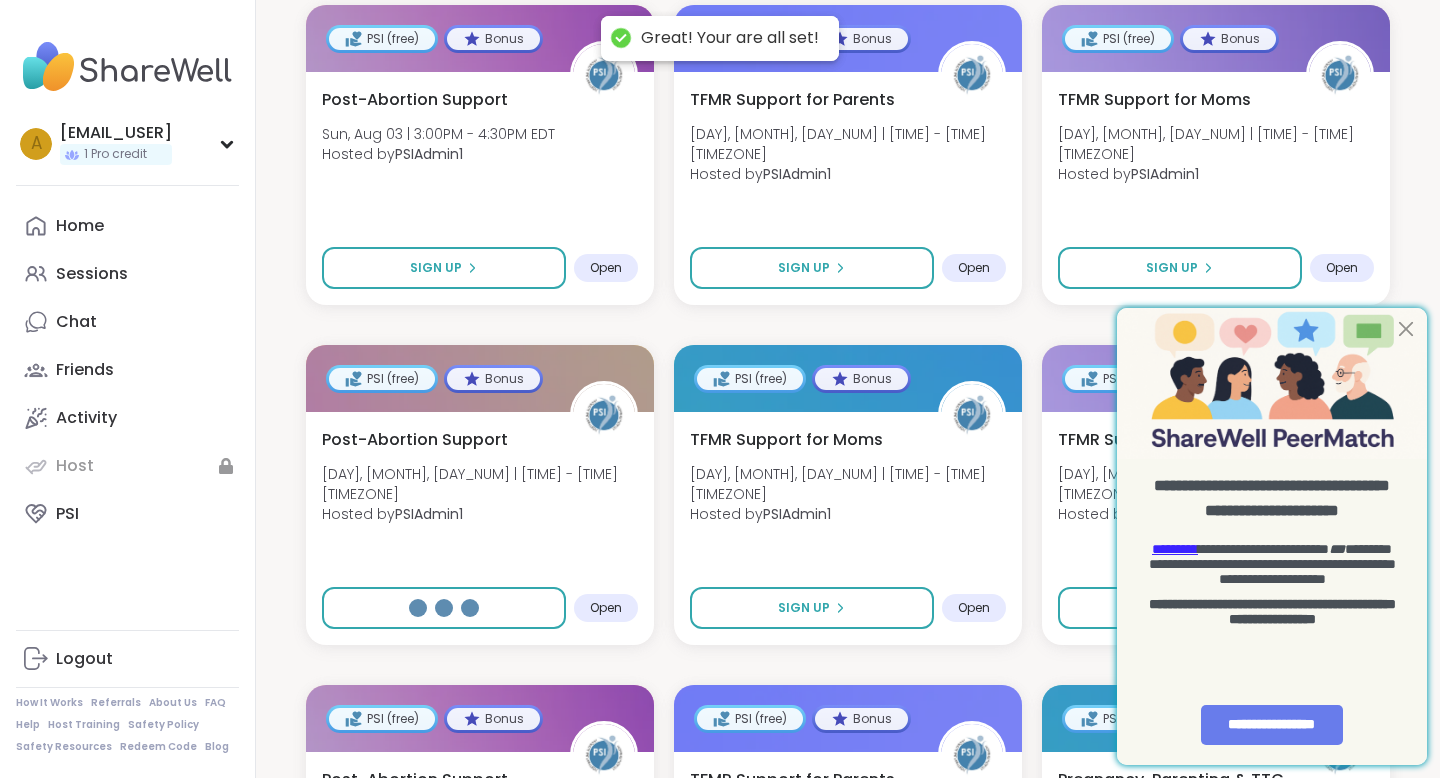 select on "**" 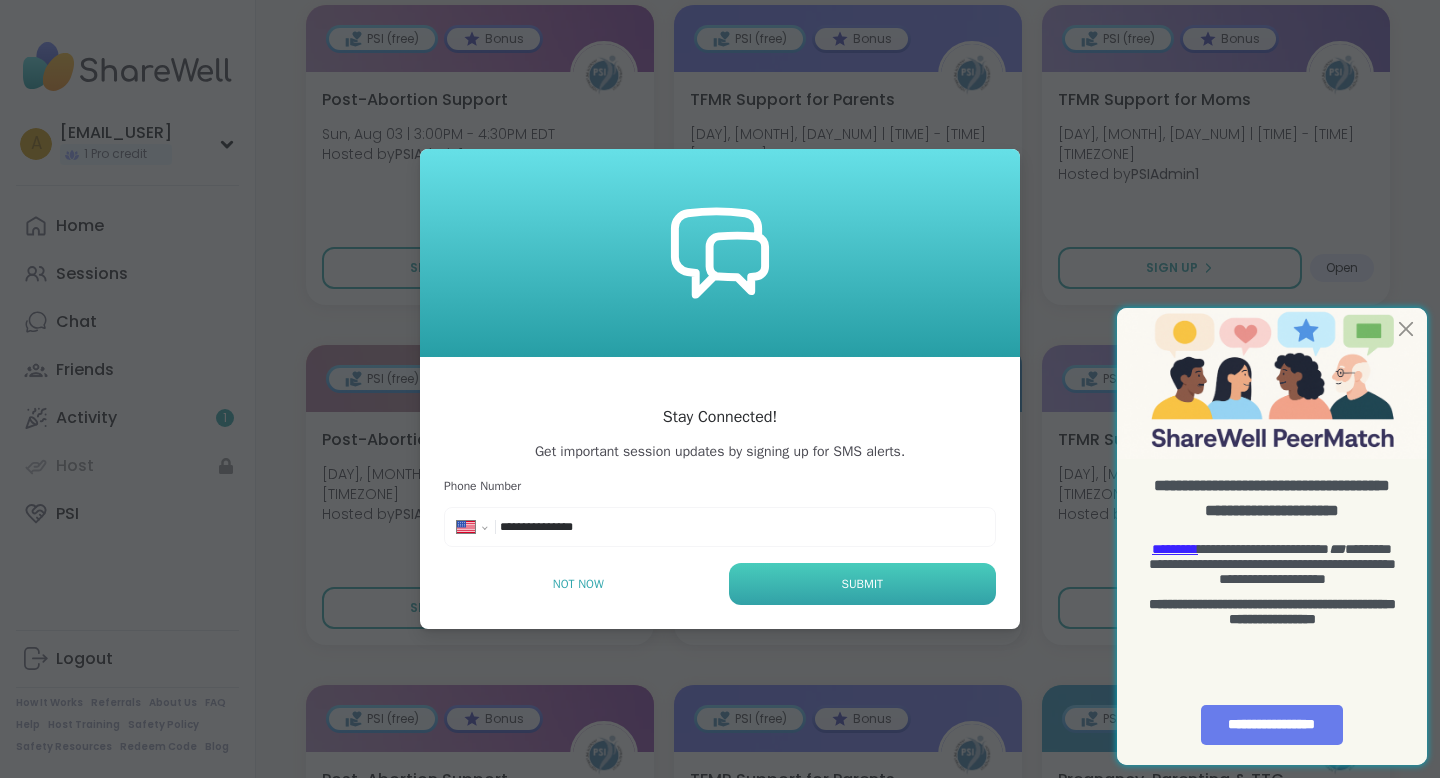 click on "Submit" at bounding box center [862, 584] 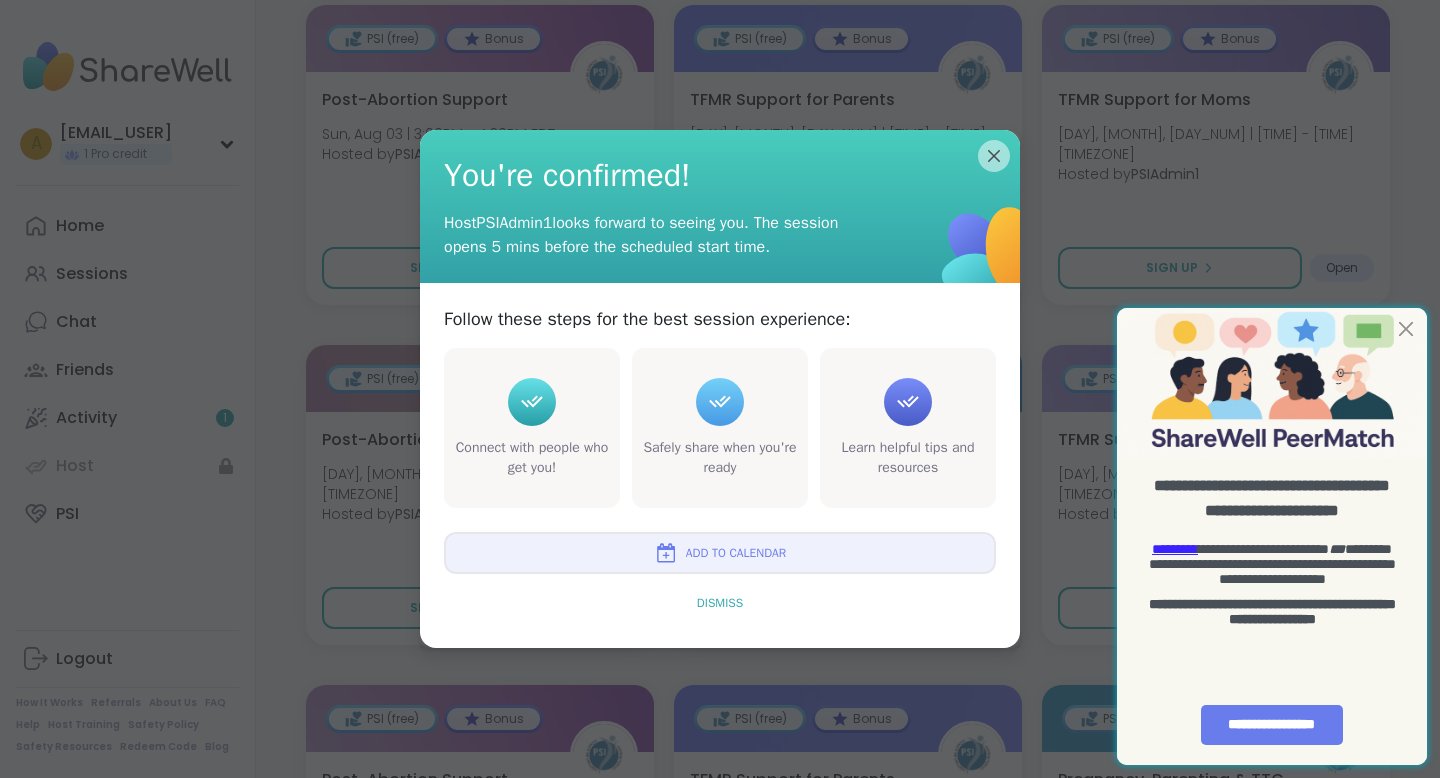 click on "Dismiss" at bounding box center (720, 603) 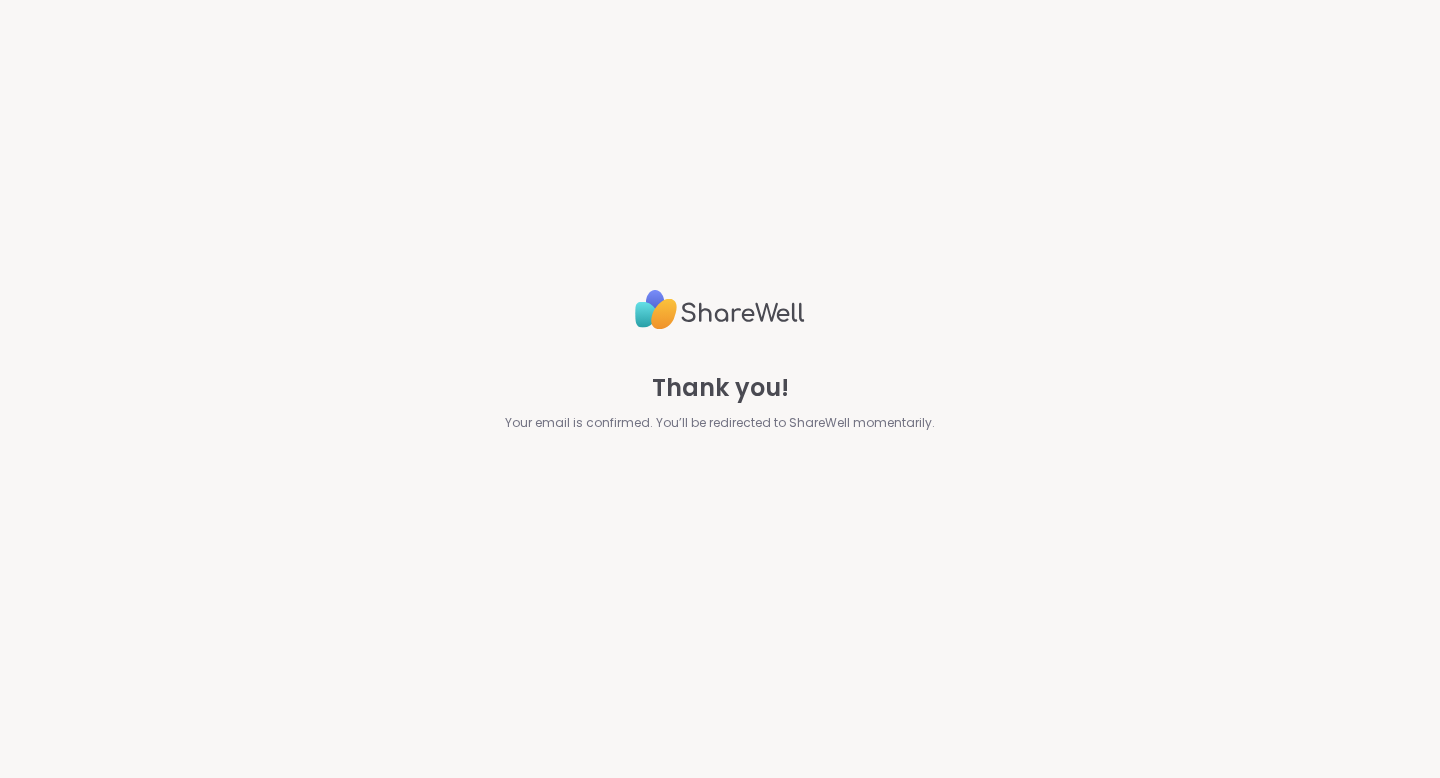 scroll, scrollTop: 0, scrollLeft: 0, axis: both 